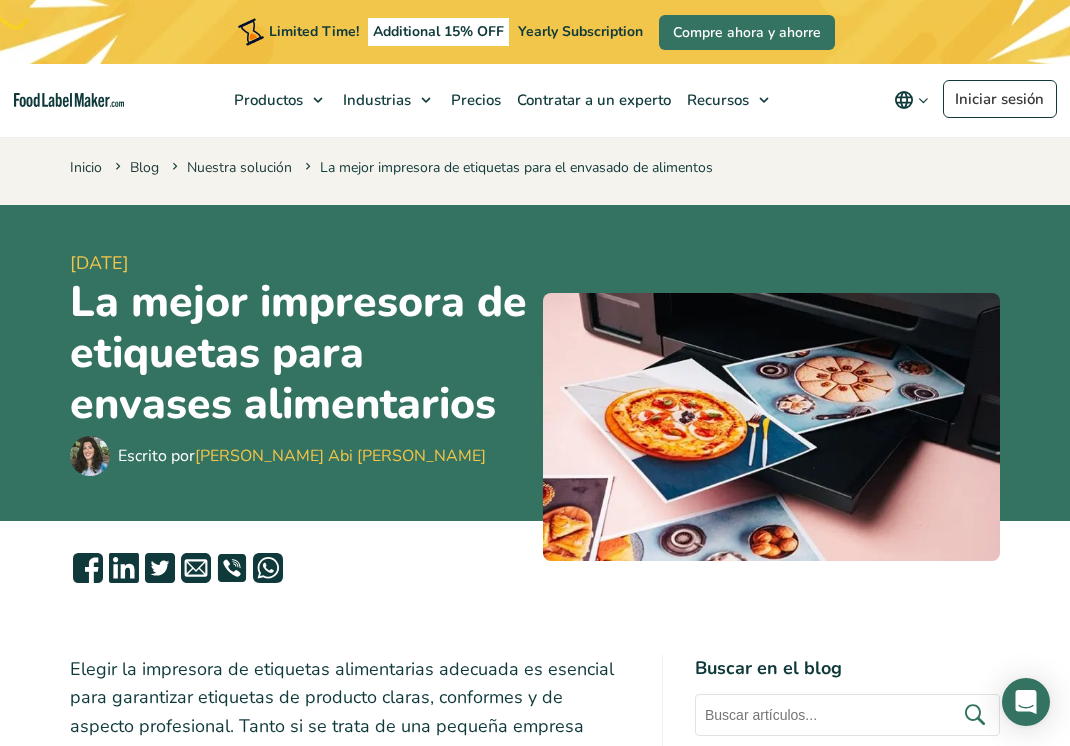 scroll, scrollTop: 1742, scrollLeft: 0, axis: vertical 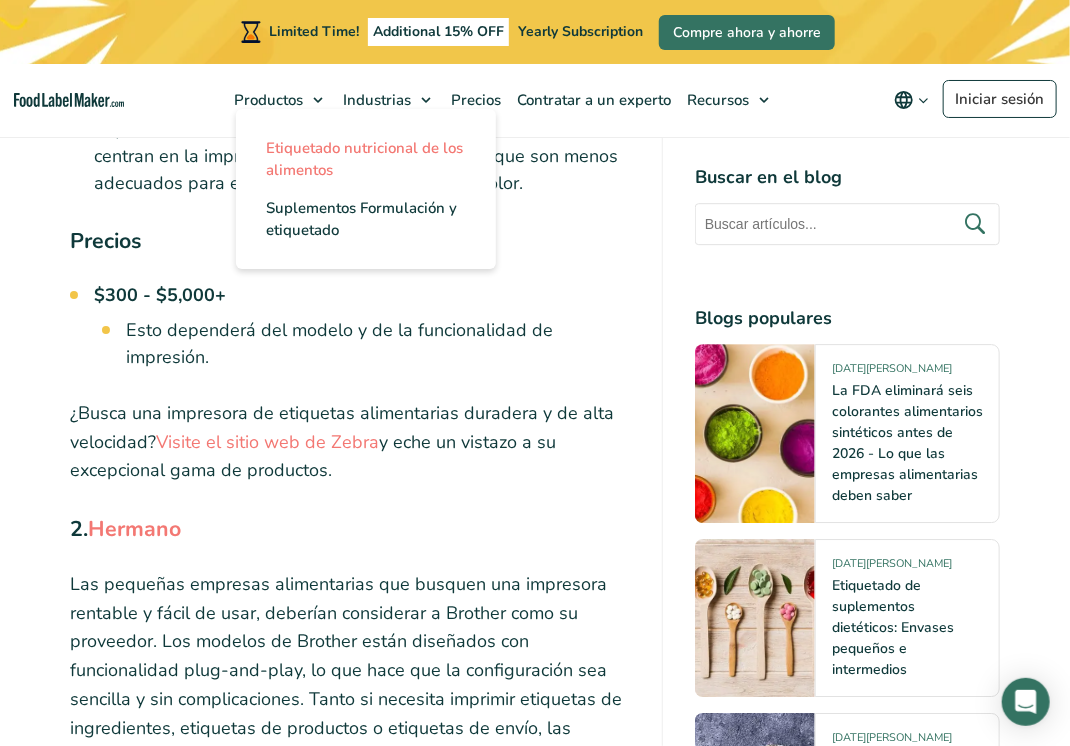 click on "Etiquetado nutricional de los alimentos" at bounding box center (364, 159) 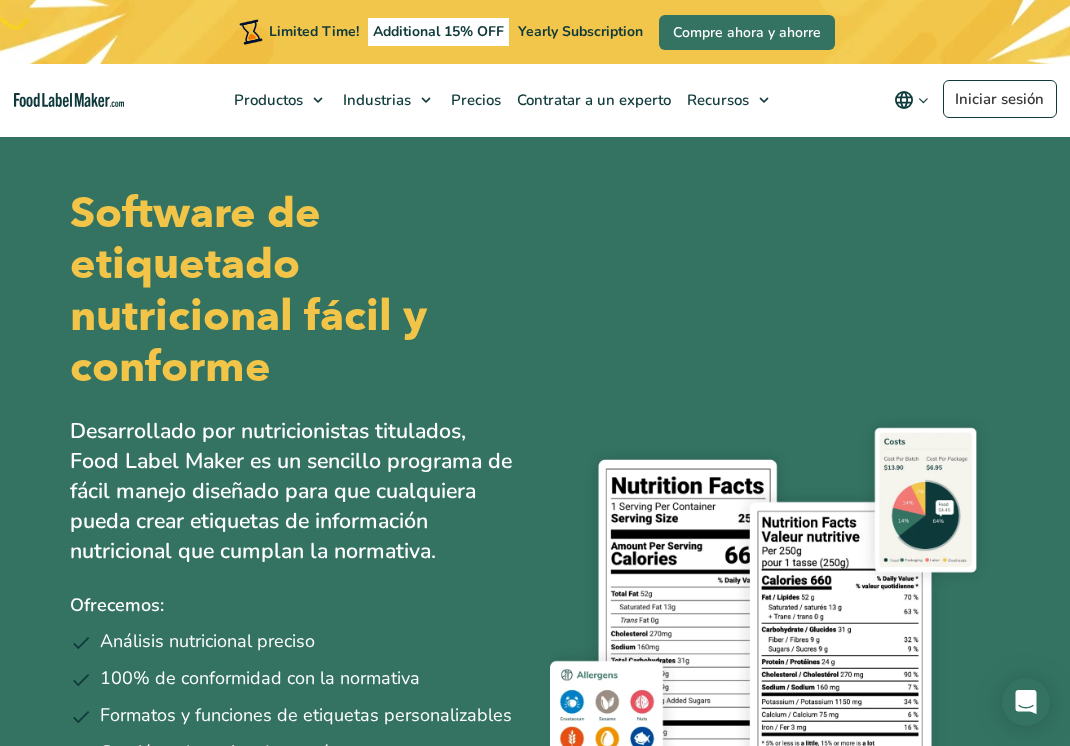 scroll, scrollTop: 705, scrollLeft: 0, axis: vertical 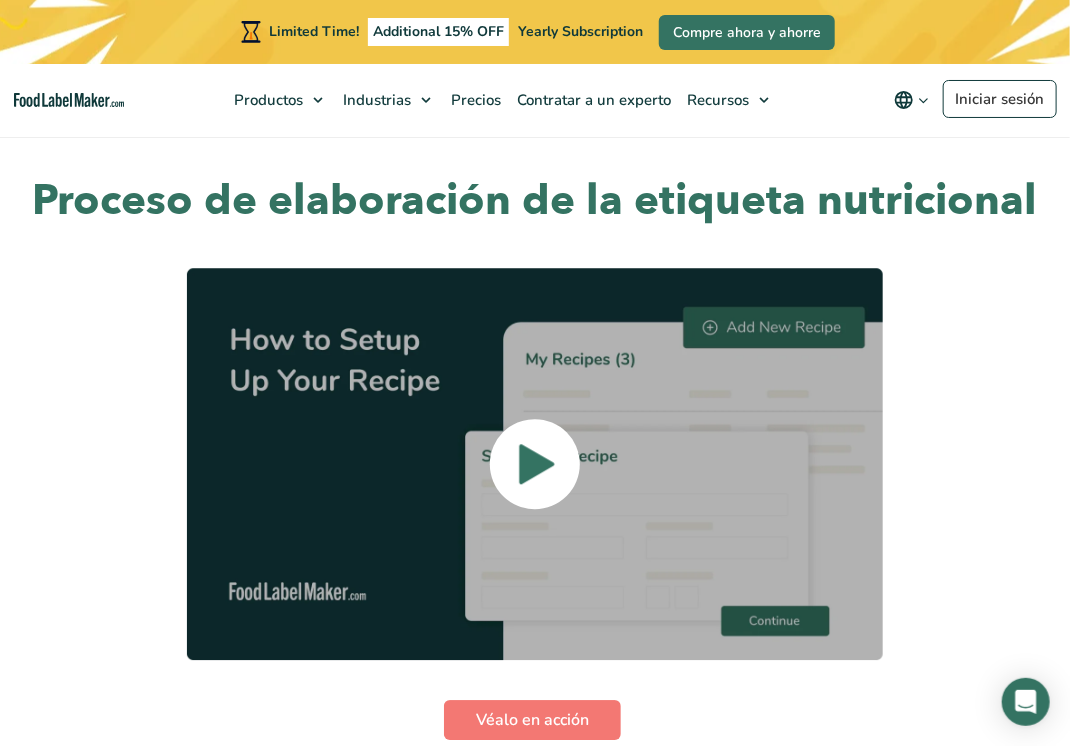 click 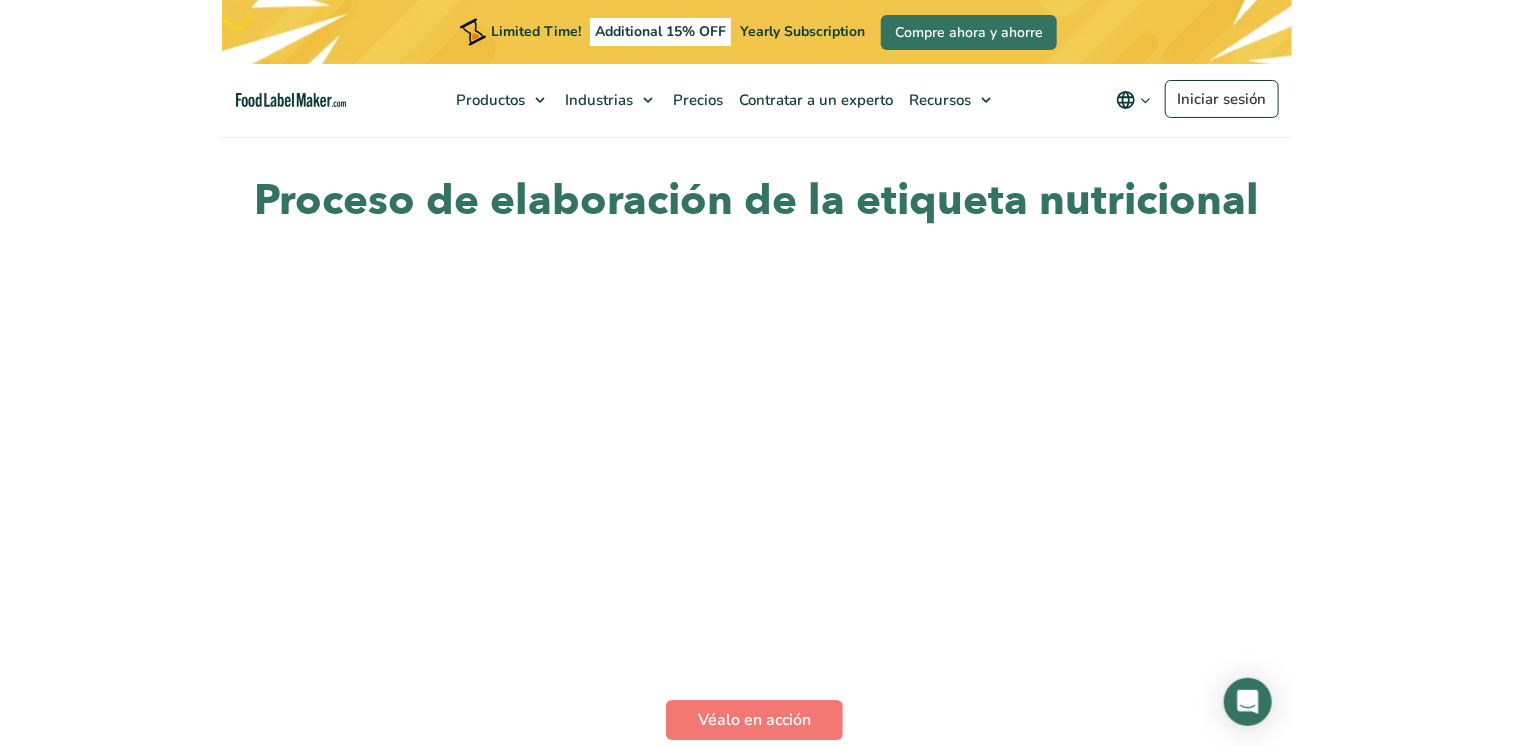 scroll, scrollTop: 4408, scrollLeft: 0, axis: vertical 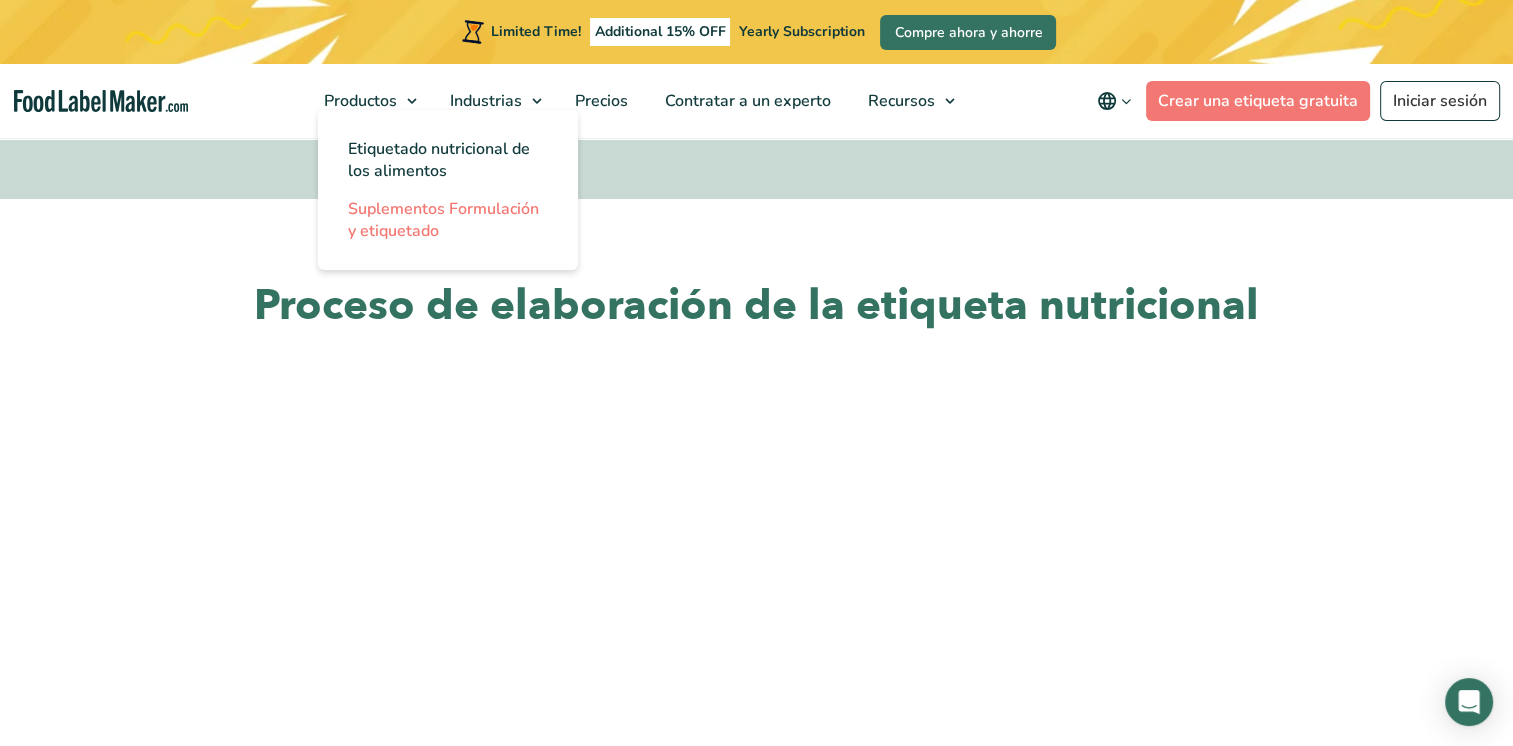 click on "Suplementos Formulación y etiquetado" at bounding box center (443, 220) 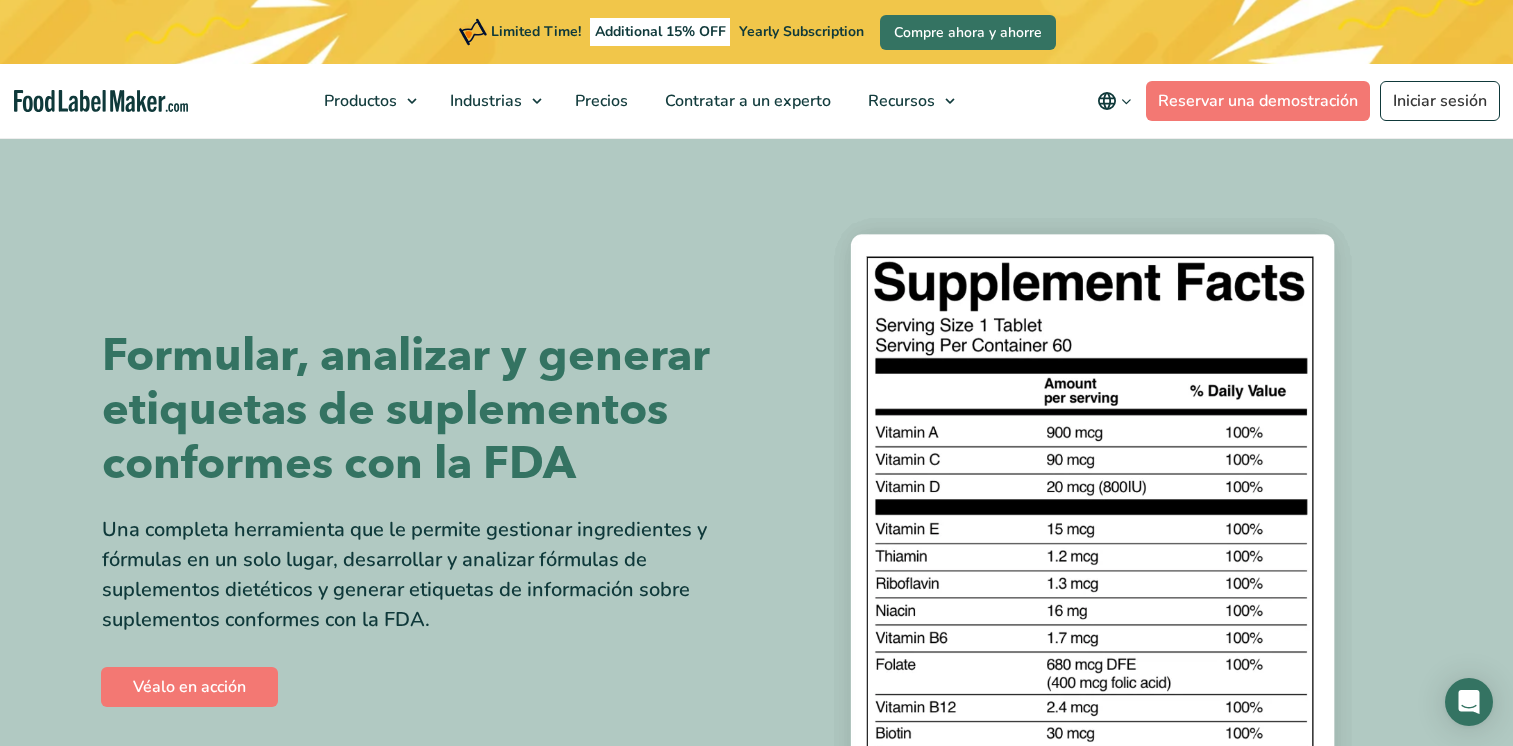 scroll, scrollTop: 1633, scrollLeft: 0, axis: vertical 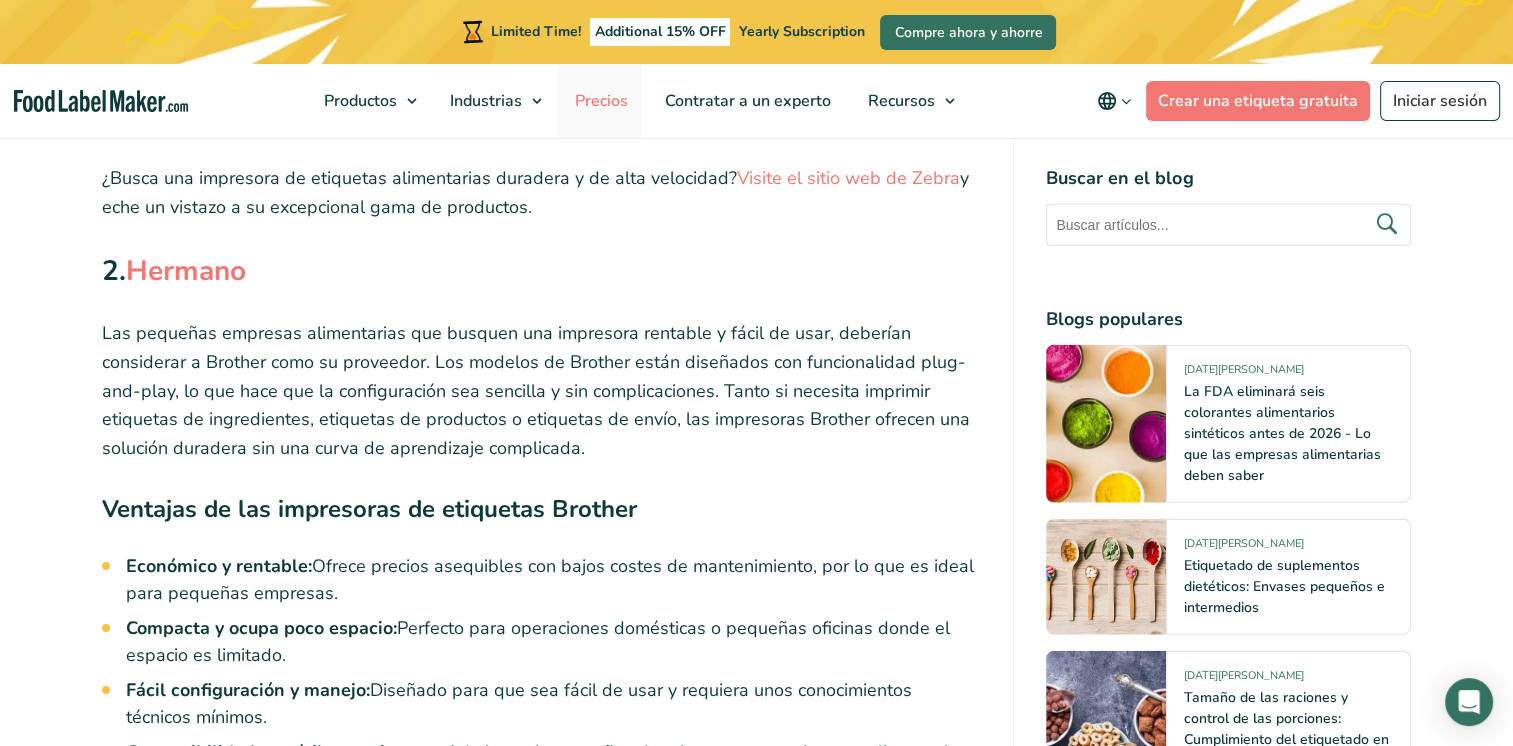 click on "Precios" at bounding box center [599, 101] 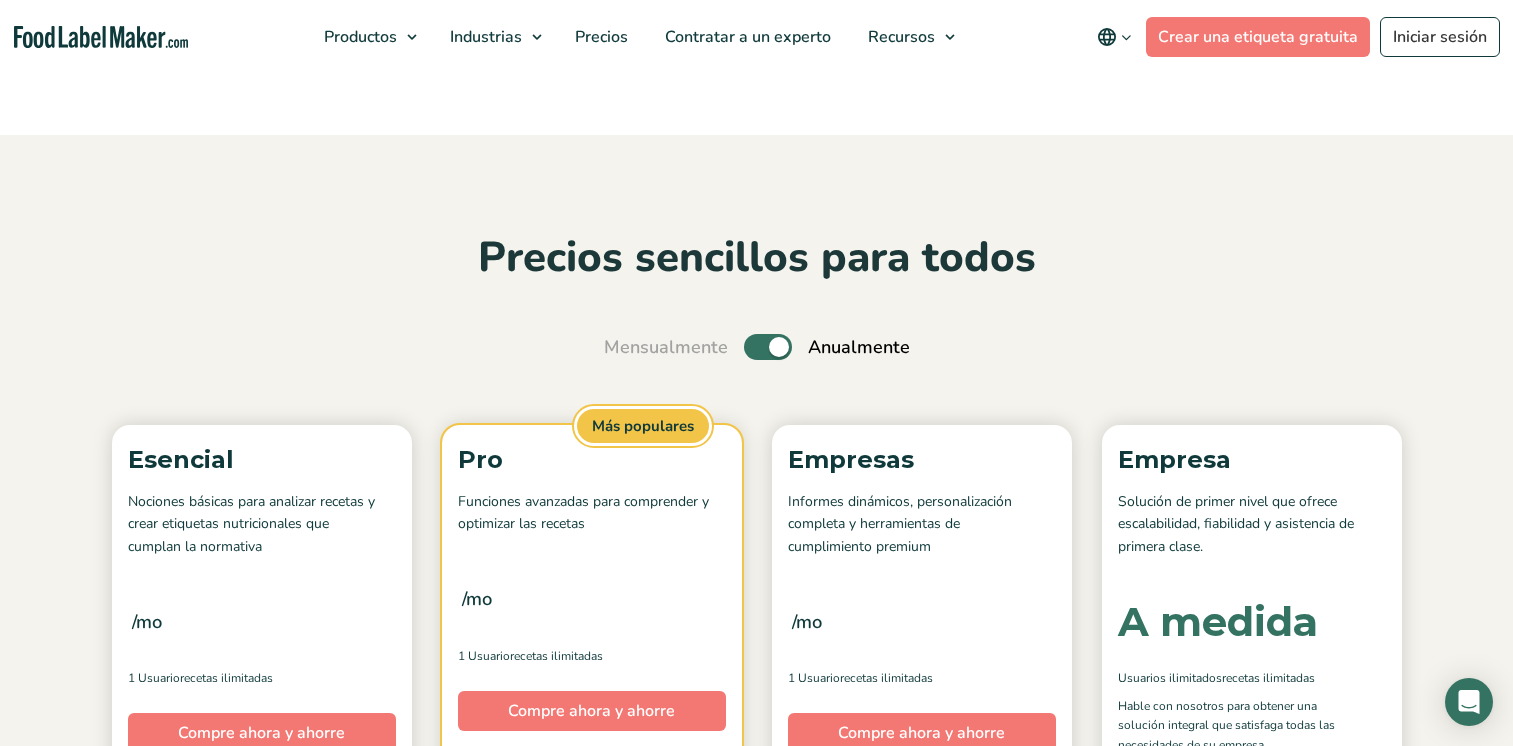 scroll, scrollTop: 0, scrollLeft: 0, axis: both 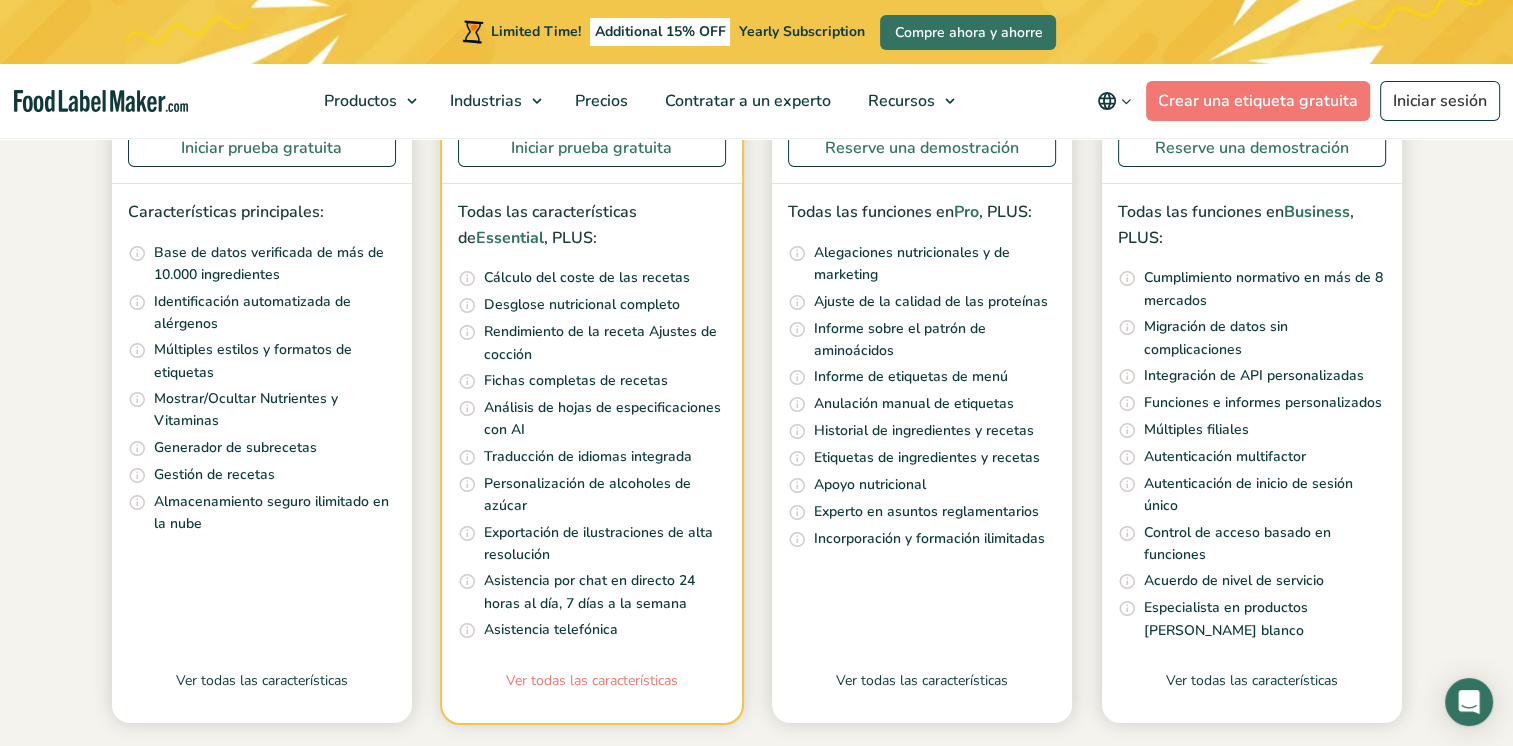 click on "Ver todas las características" at bounding box center [592, 696] 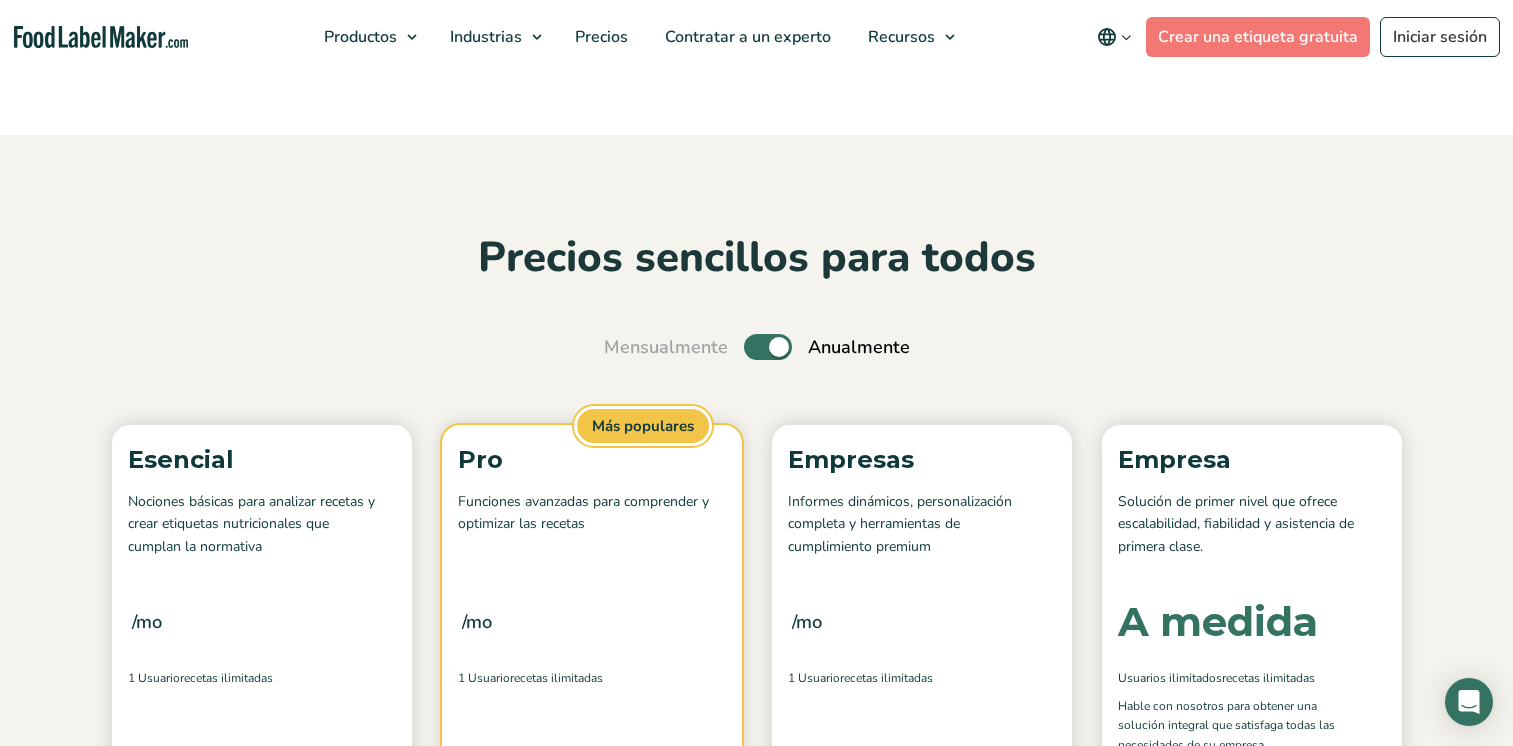 scroll, scrollTop: 466, scrollLeft: 0, axis: vertical 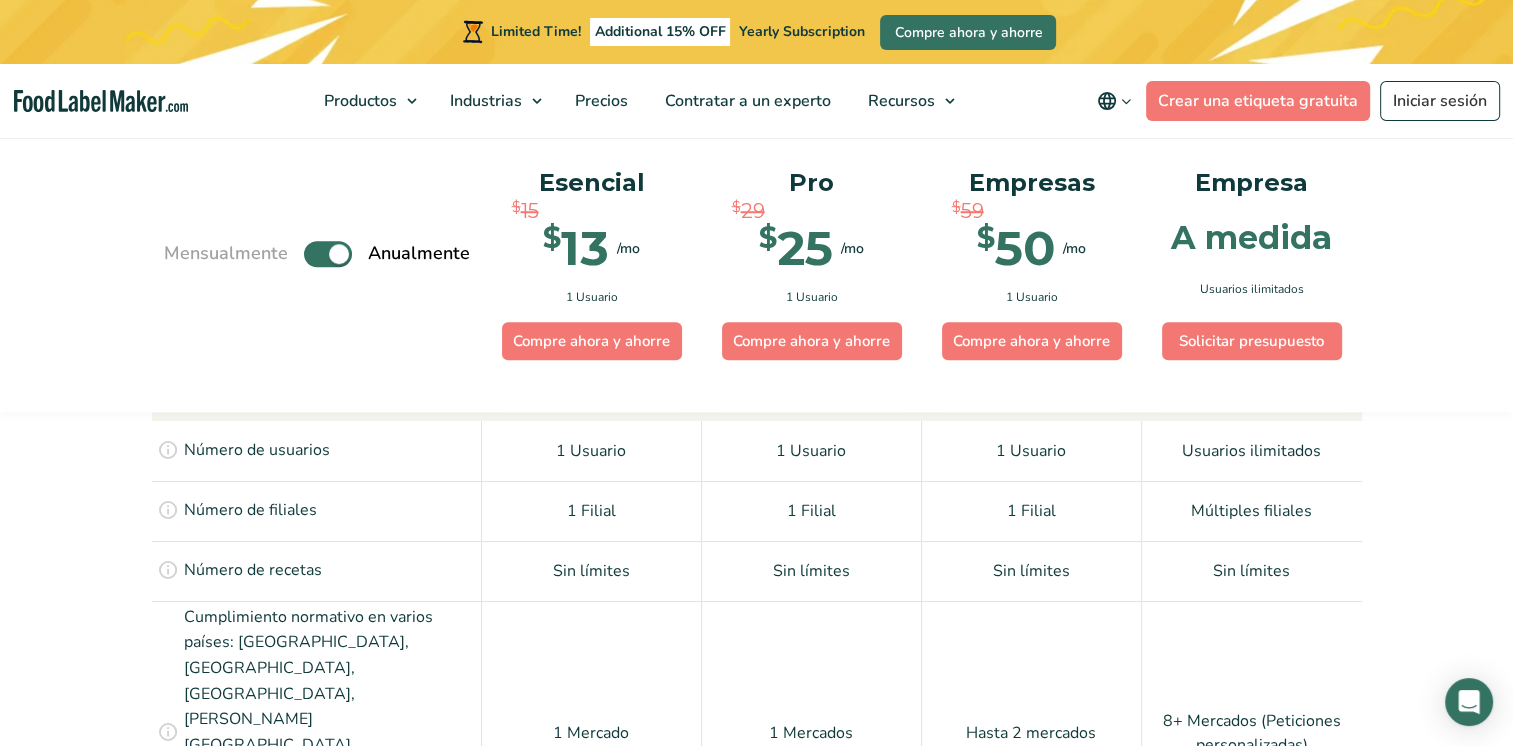 click on "1 Usuario" at bounding box center (812, 451) 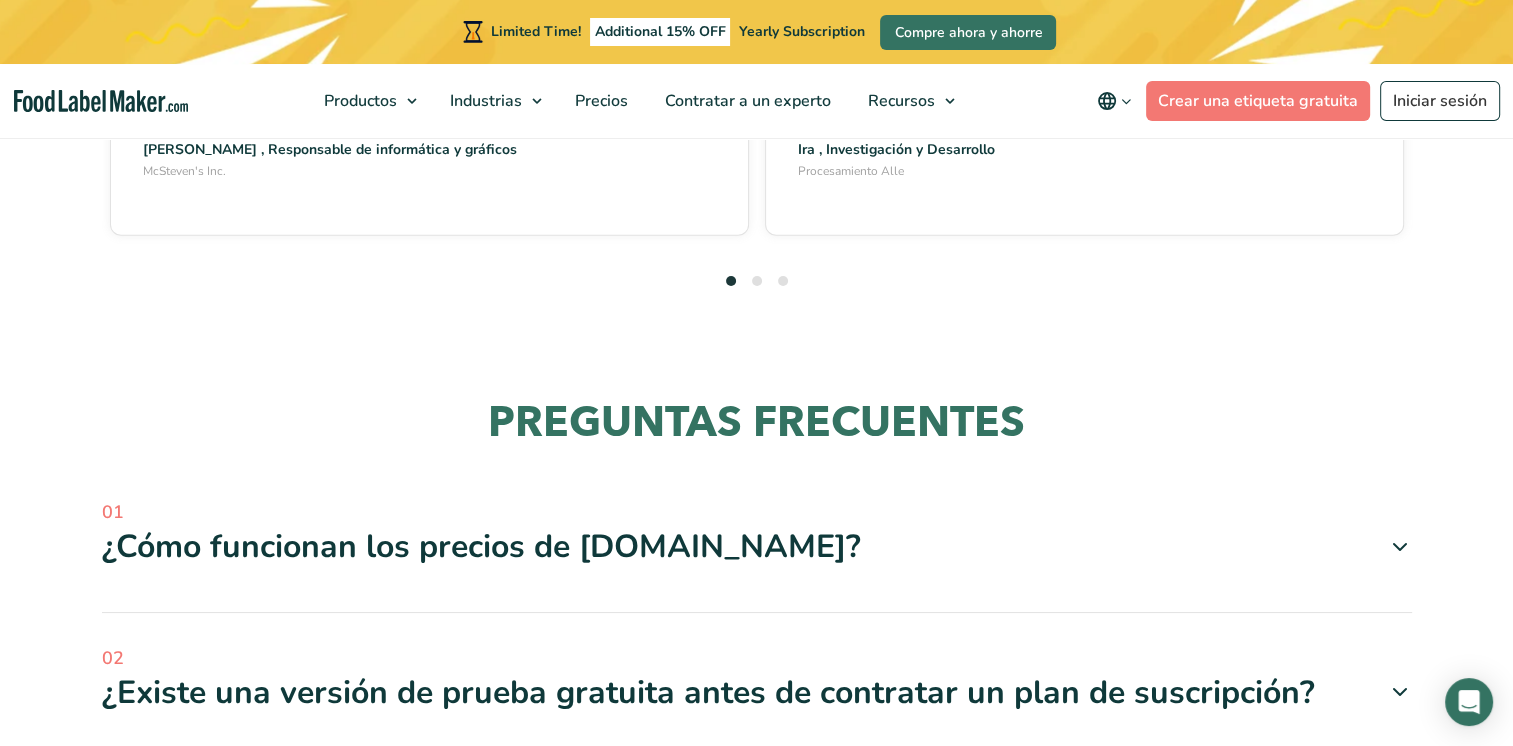 scroll, scrollTop: 6066, scrollLeft: 0, axis: vertical 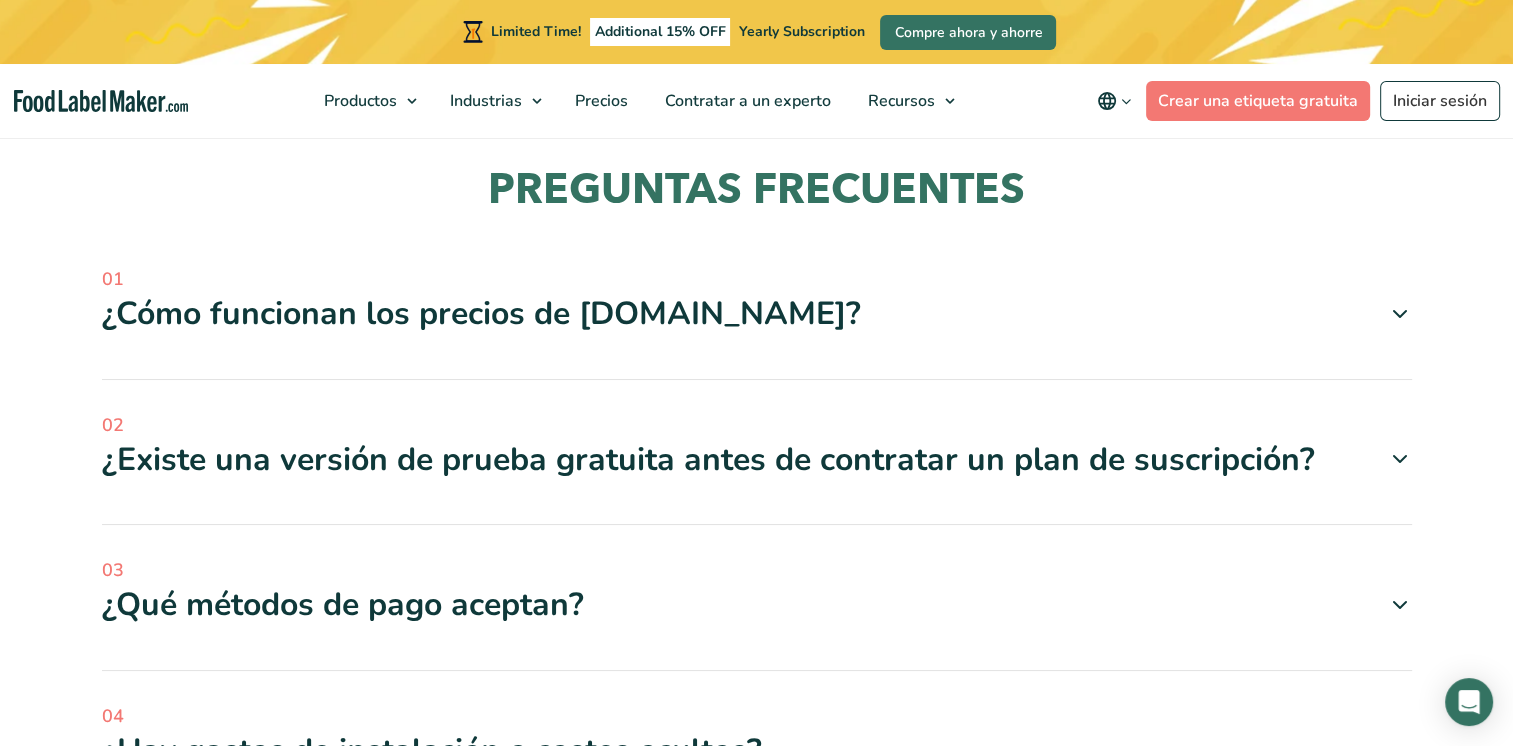 click at bounding box center [1400, 459] 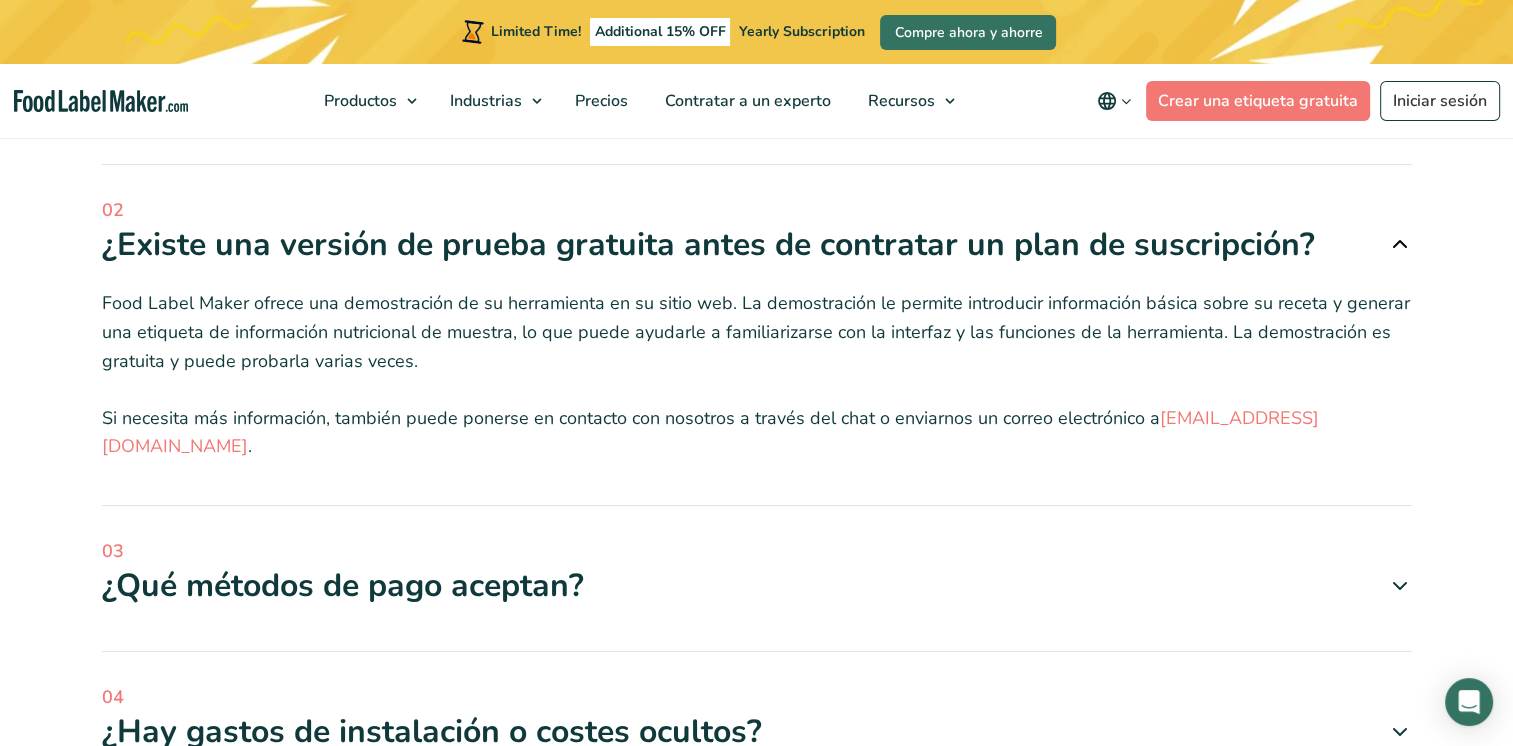 scroll, scrollTop: 6300, scrollLeft: 0, axis: vertical 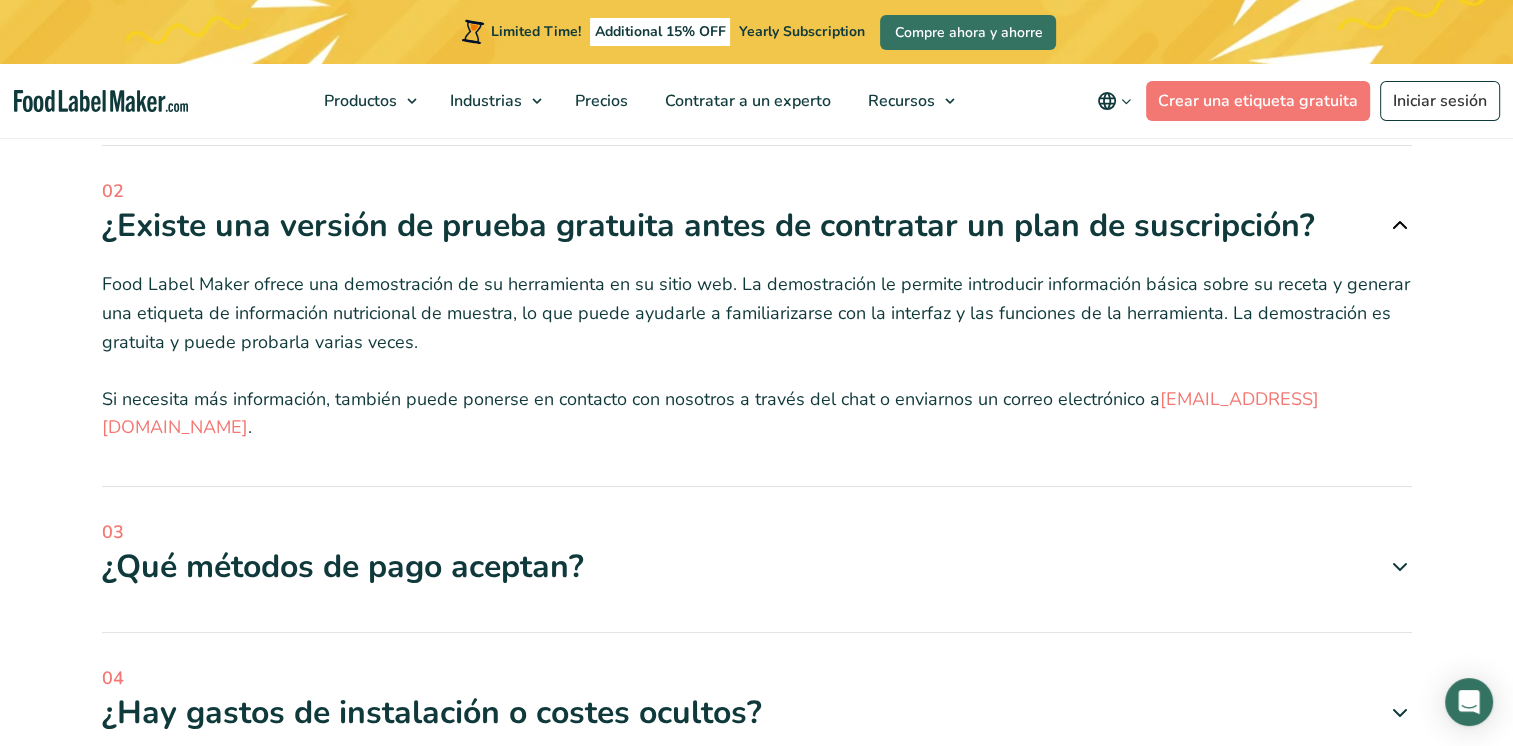 click at bounding box center (1400, 567) 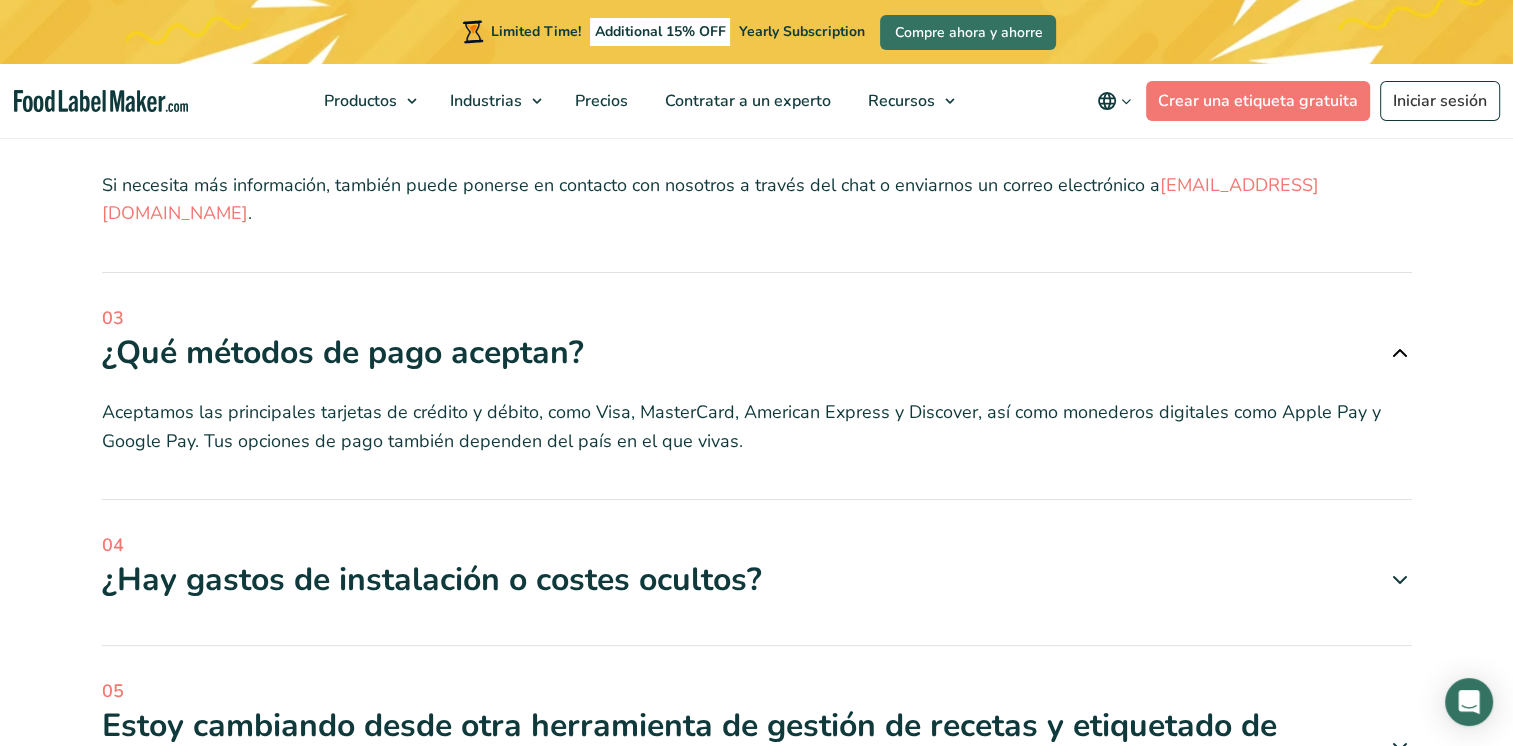 scroll, scrollTop: 6533, scrollLeft: 0, axis: vertical 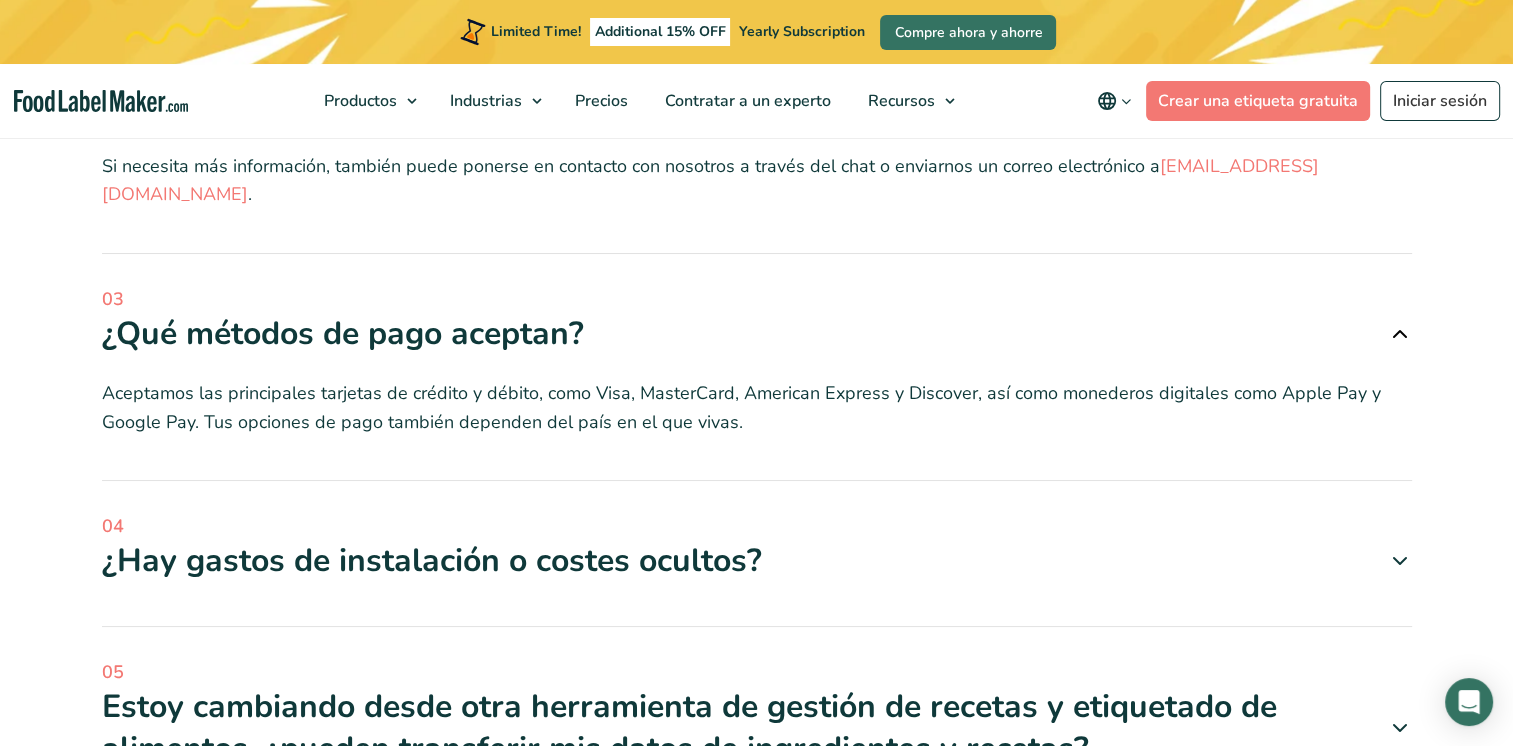 click at bounding box center (1400, 561) 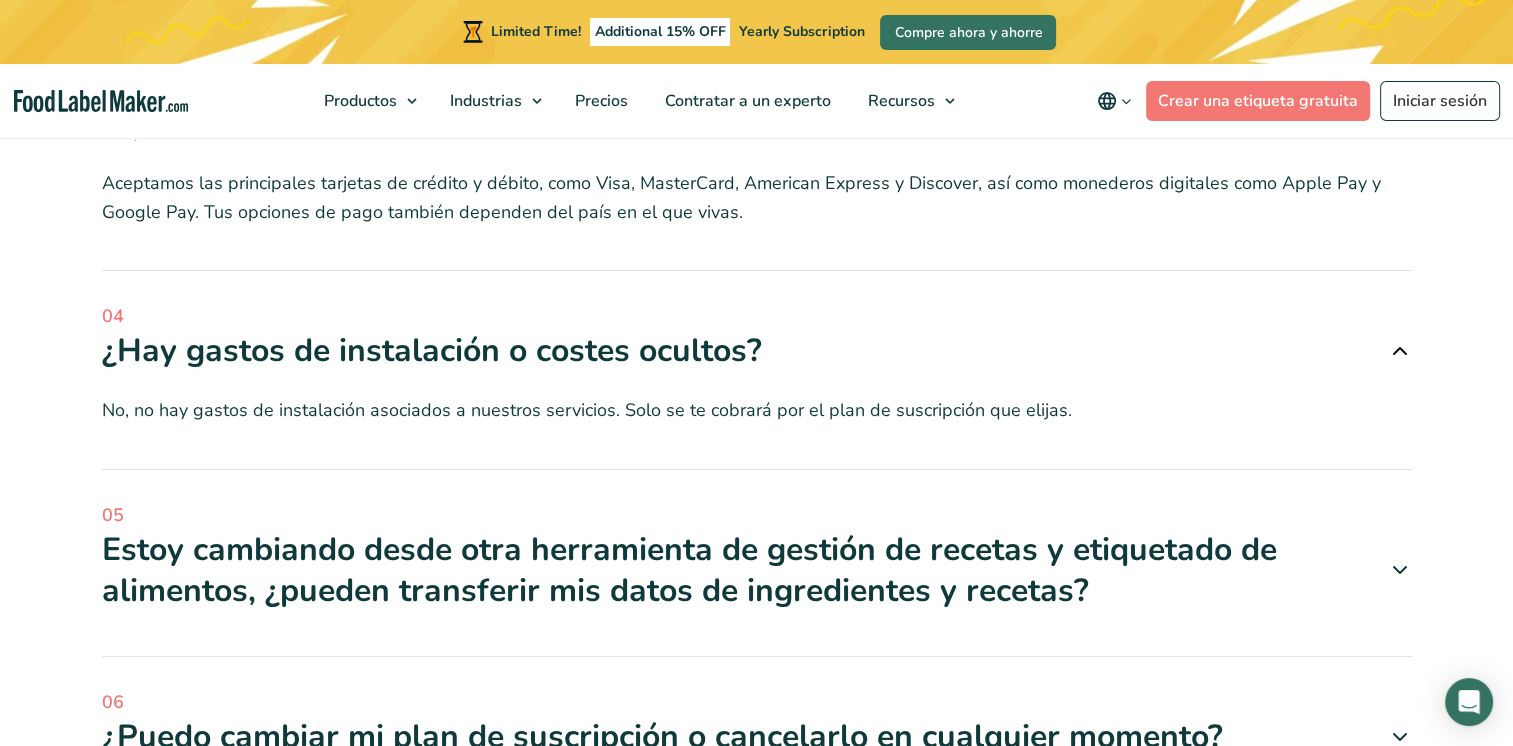 scroll, scrollTop: 6766, scrollLeft: 0, axis: vertical 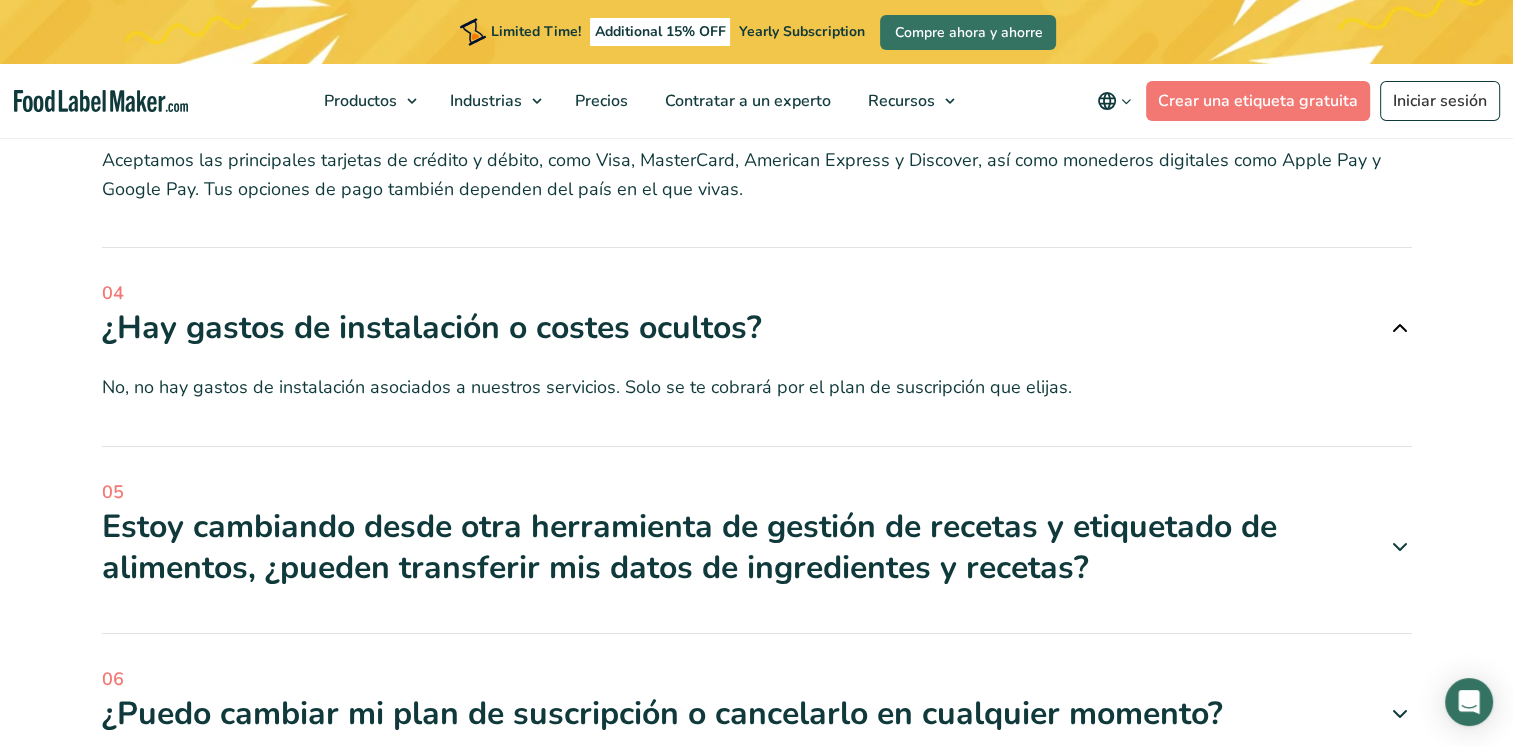 click at bounding box center (1400, 714) 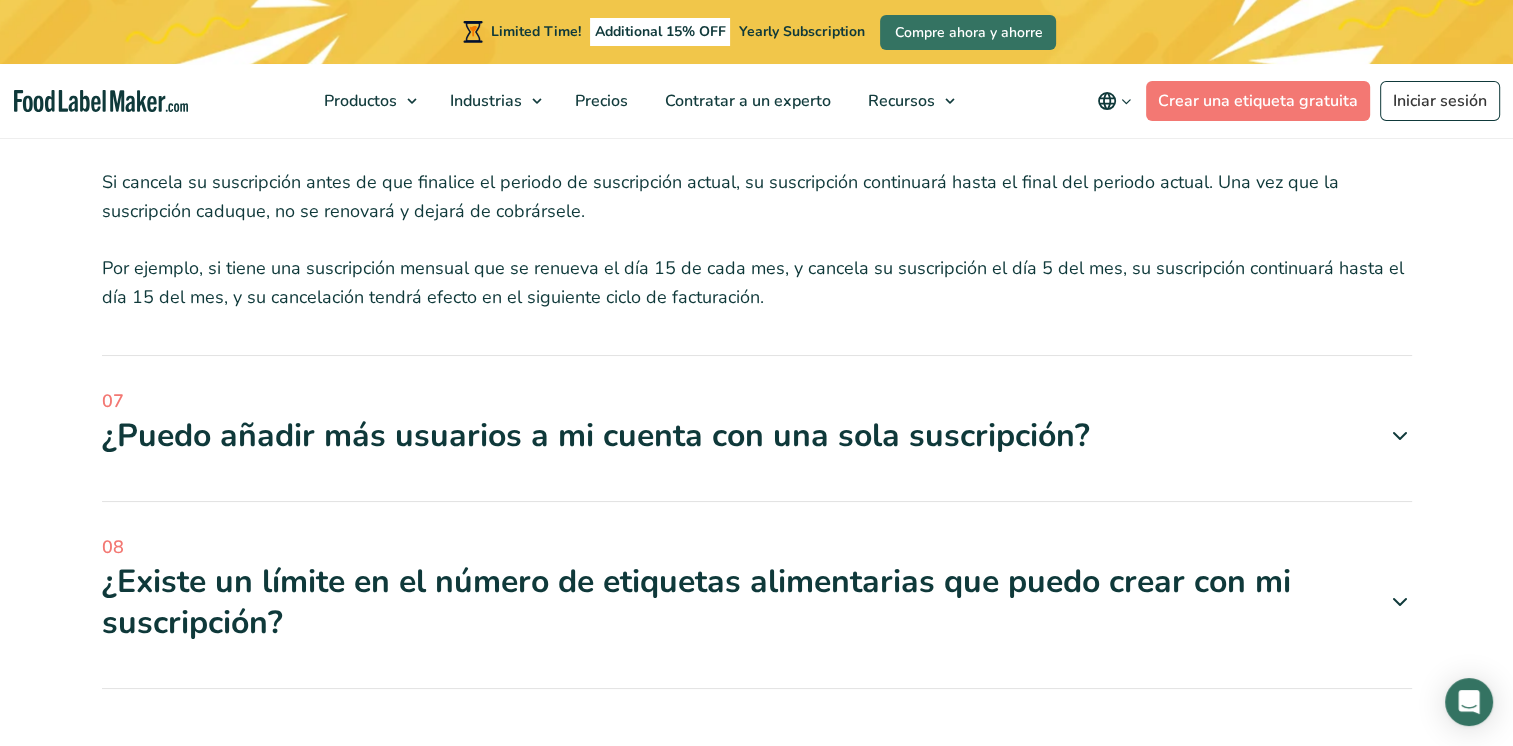 scroll, scrollTop: 7466, scrollLeft: 0, axis: vertical 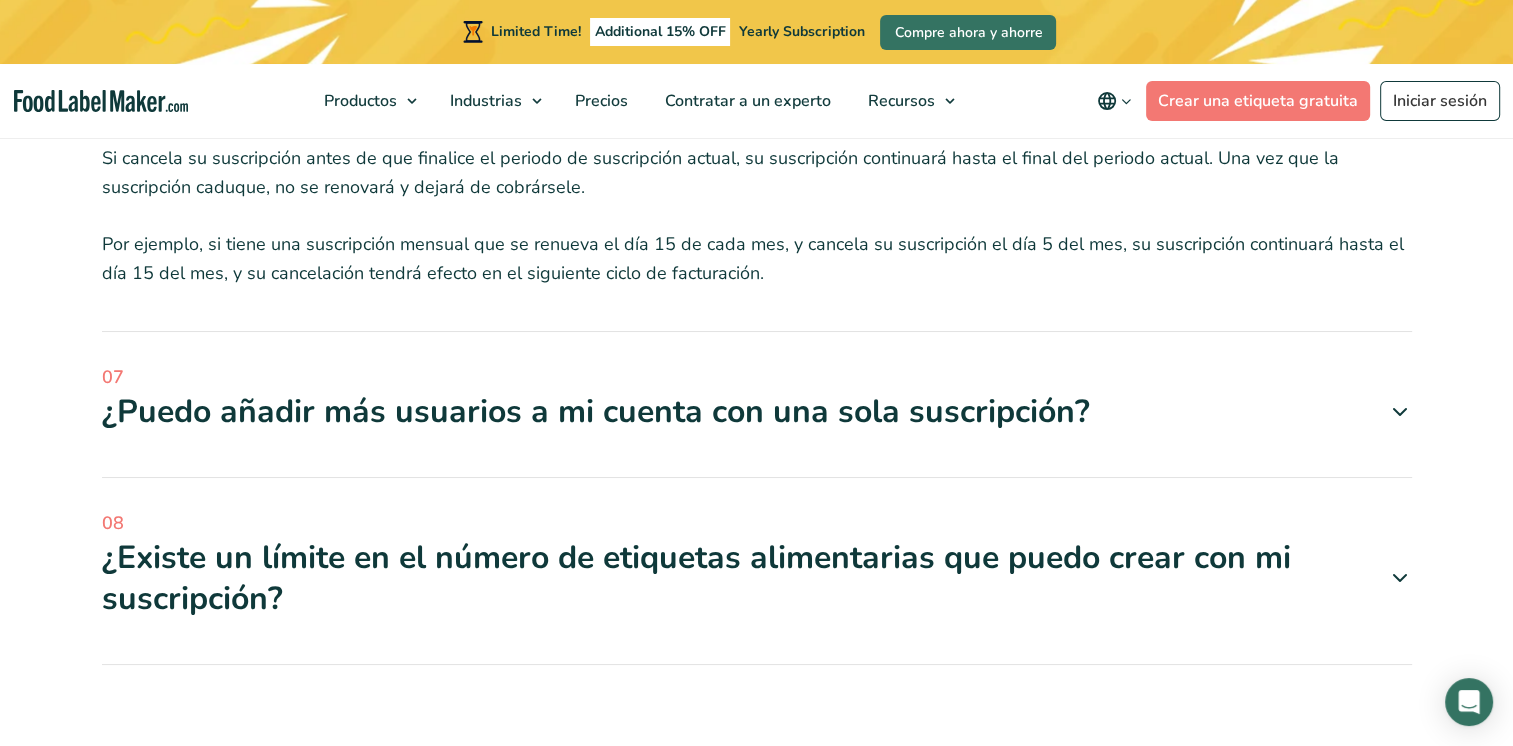 click at bounding box center (1400, 412) 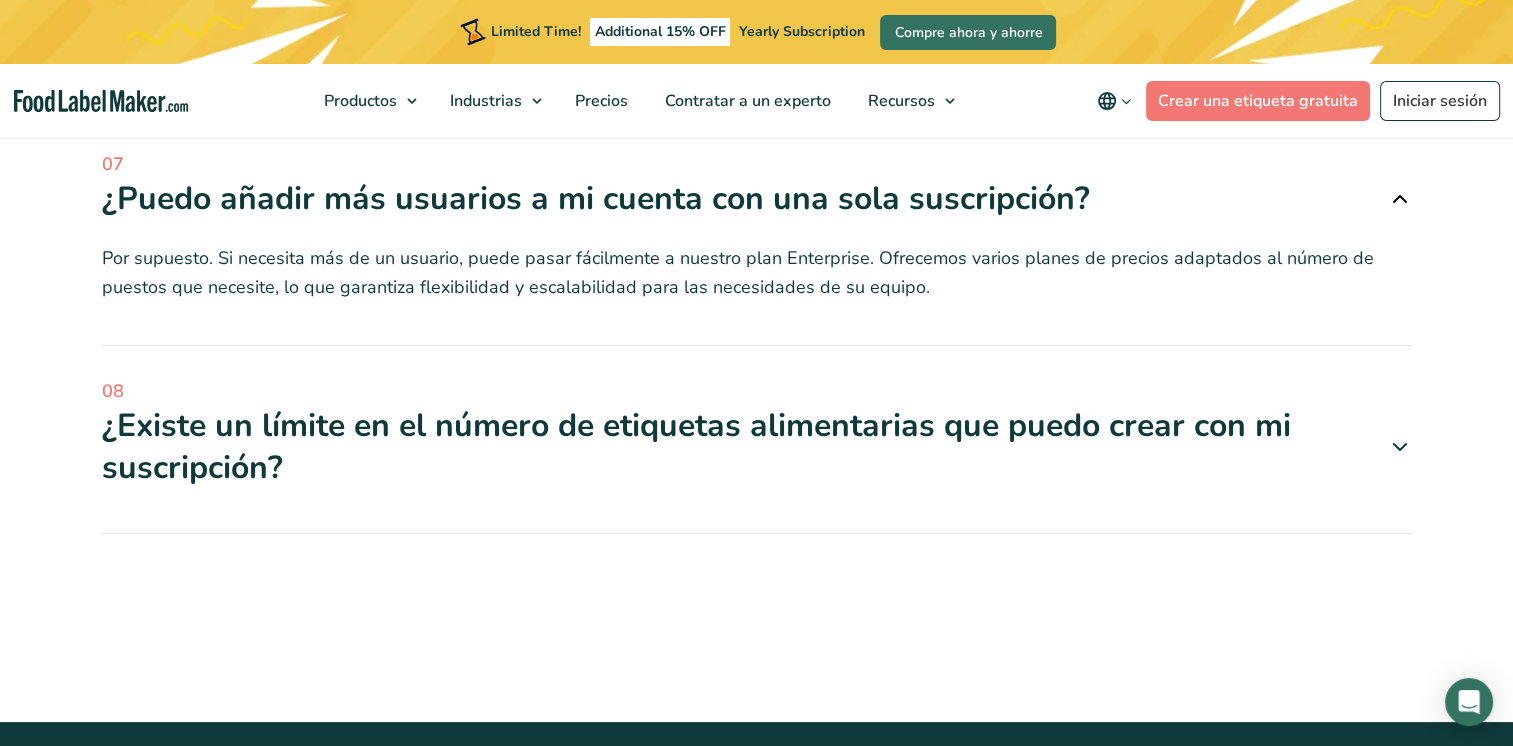 scroll, scrollTop: 7700, scrollLeft: 0, axis: vertical 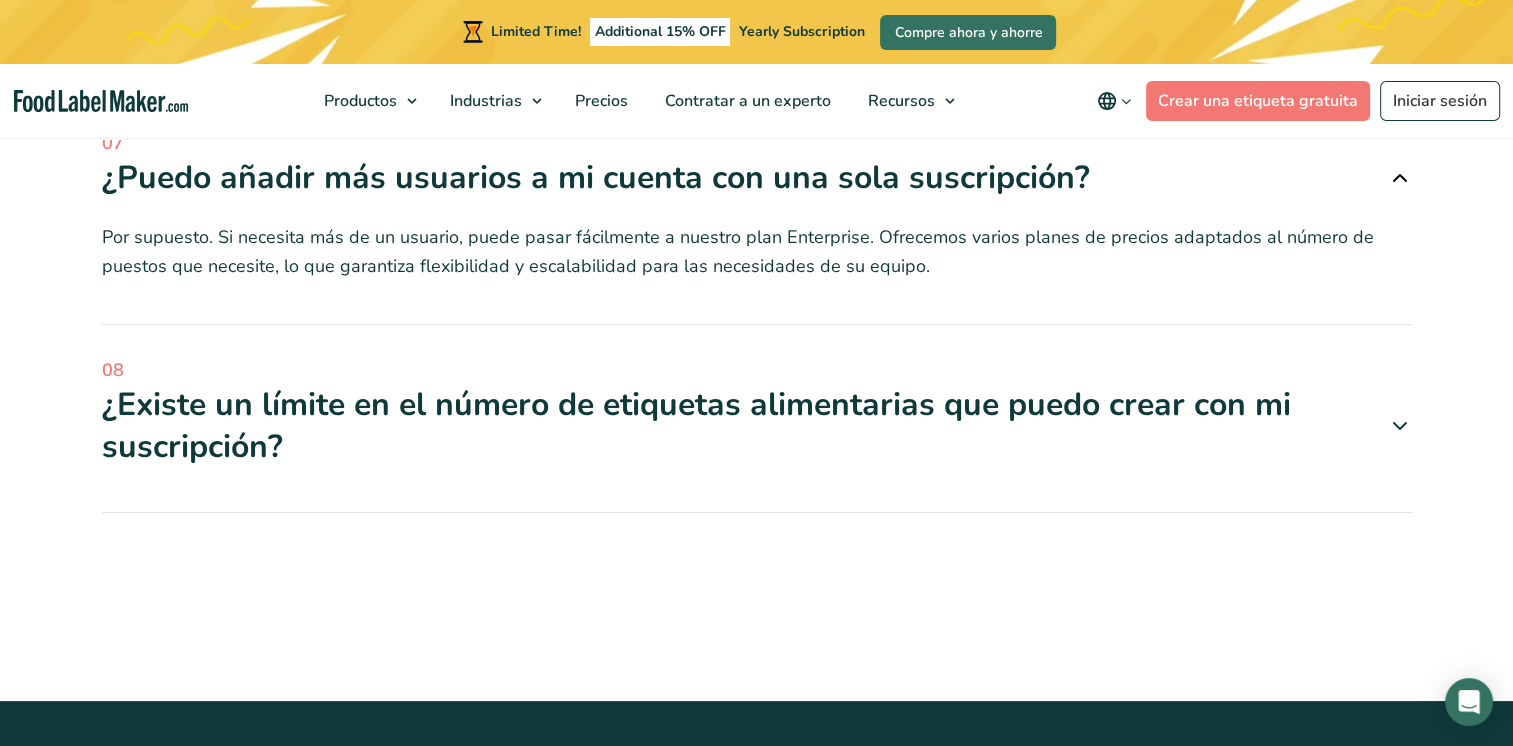 click at bounding box center [1400, 426] 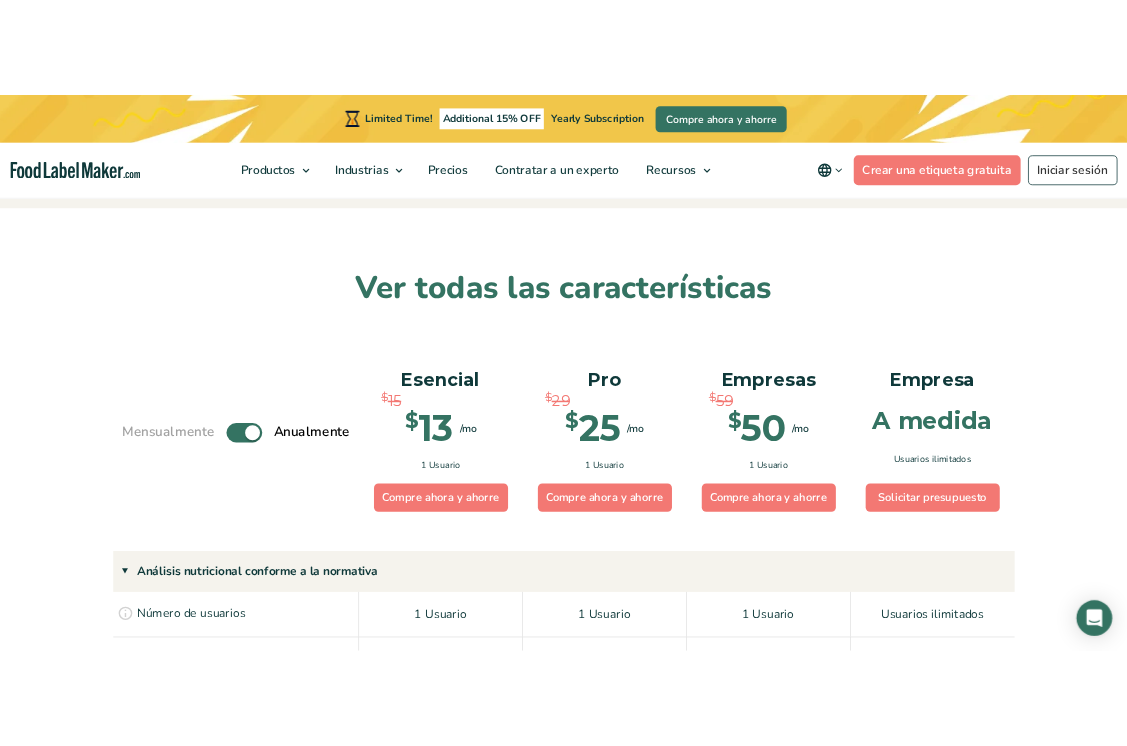 scroll, scrollTop: 1383, scrollLeft: 0, axis: vertical 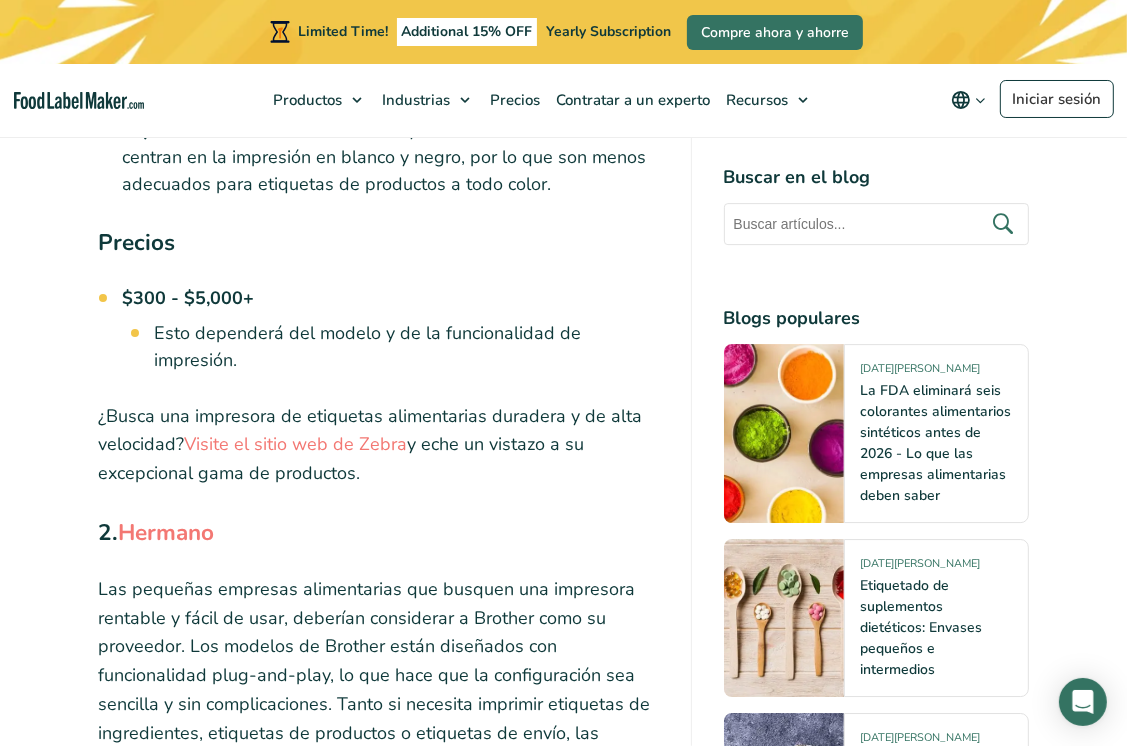 click on "[DATE]
La mejor impresora de etiquetas para envases alimentarios
Escrito por  [PERSON_NAME] Abi [PERSON_NAME]" at bounding box center (563, 3147) 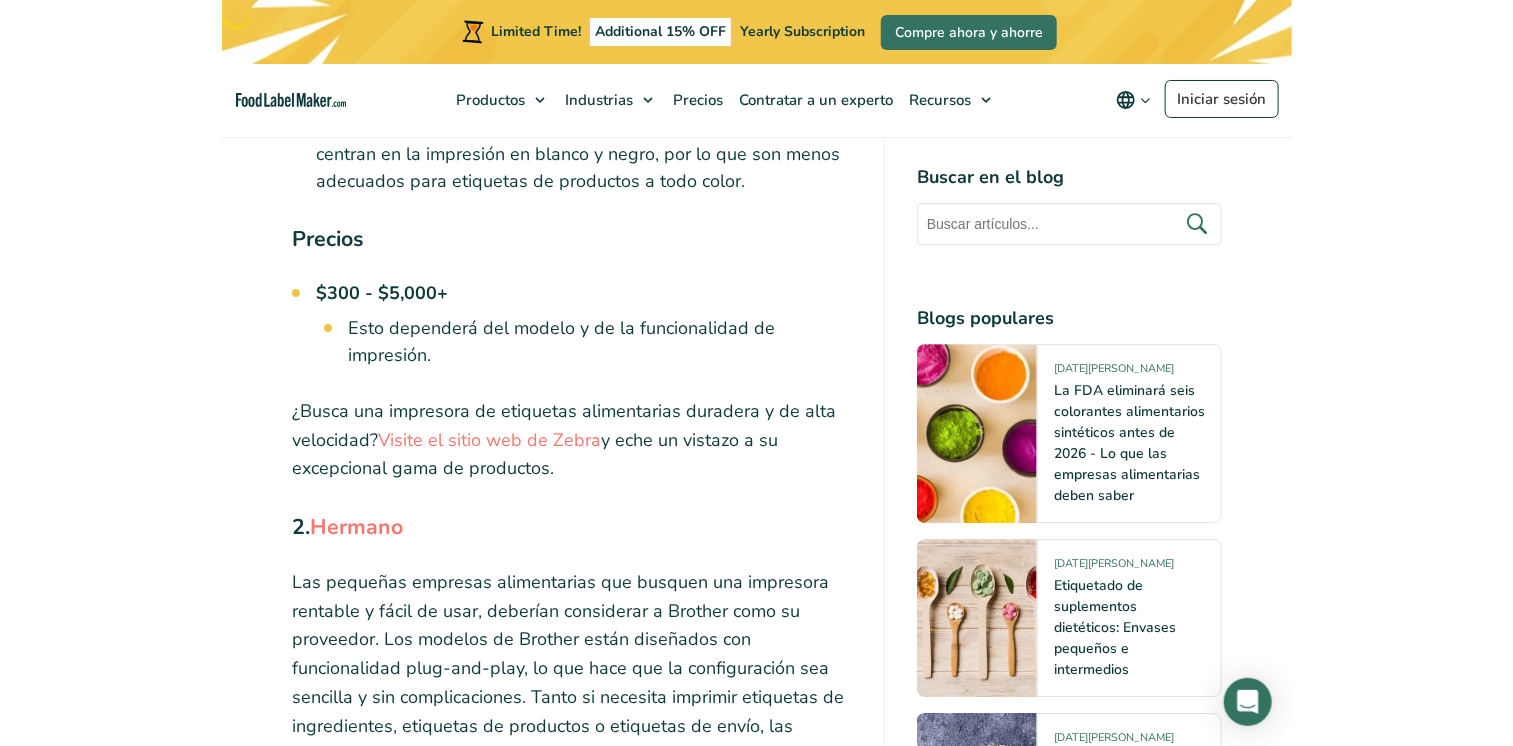 scroll, scrollTop: 4664, scrollLeft: 0, axis: vertical 